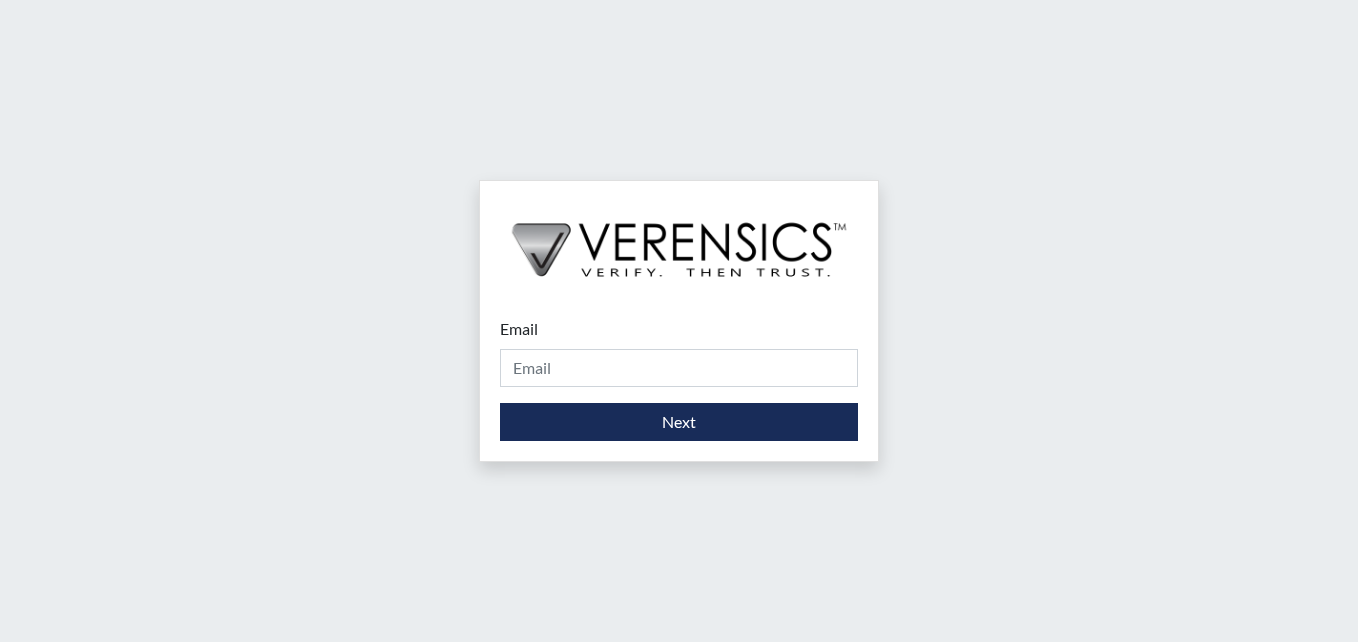 scroll, scrollTop: 0, scrollLeft: 0, axis: both 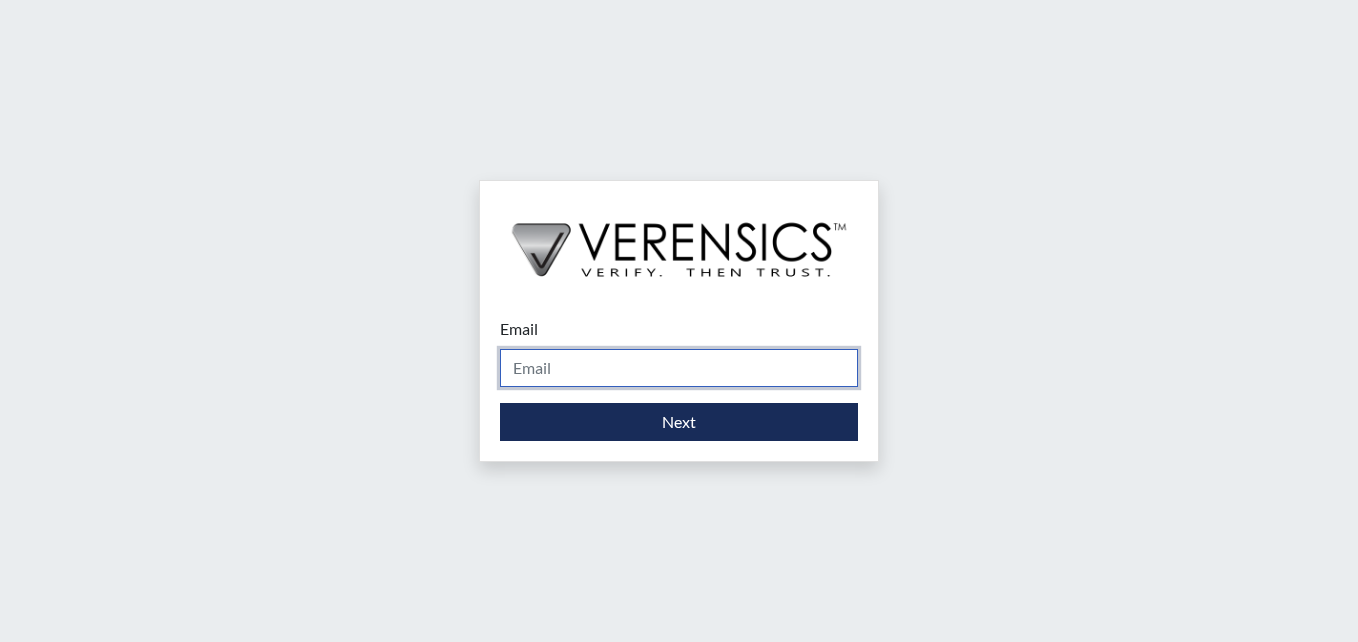 click on "Email" at bounding box center (679, 368) 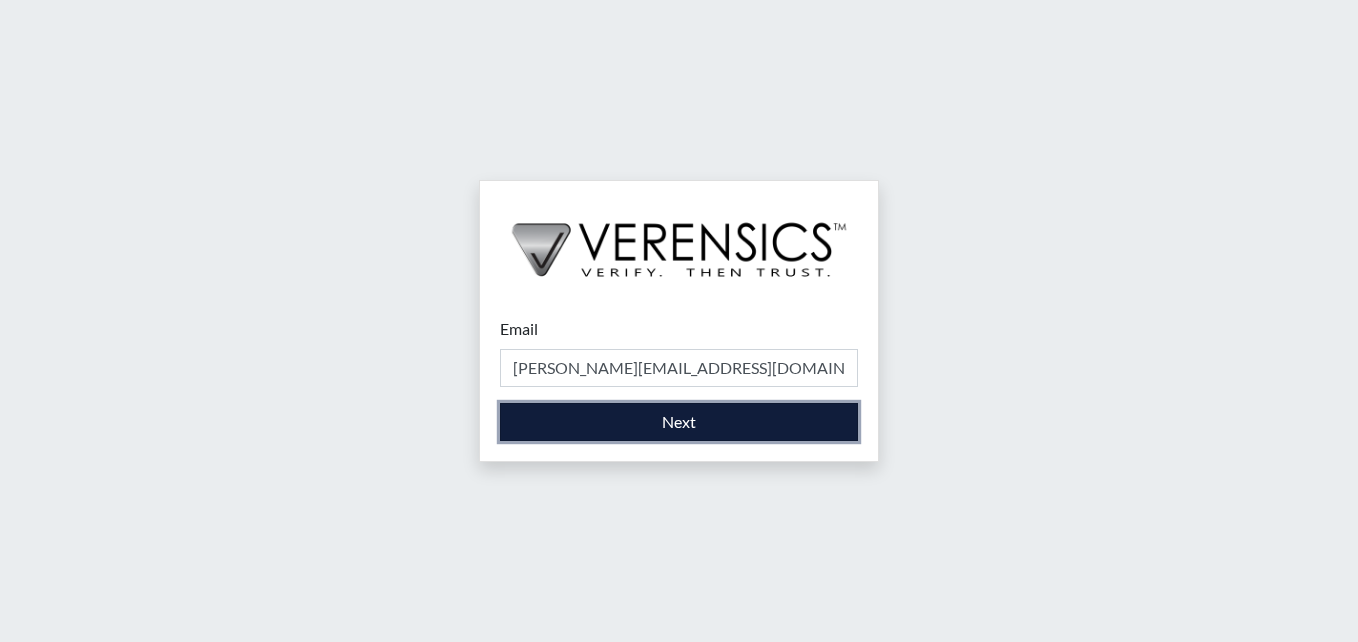click on "Next" at bounding box center [679, 422] 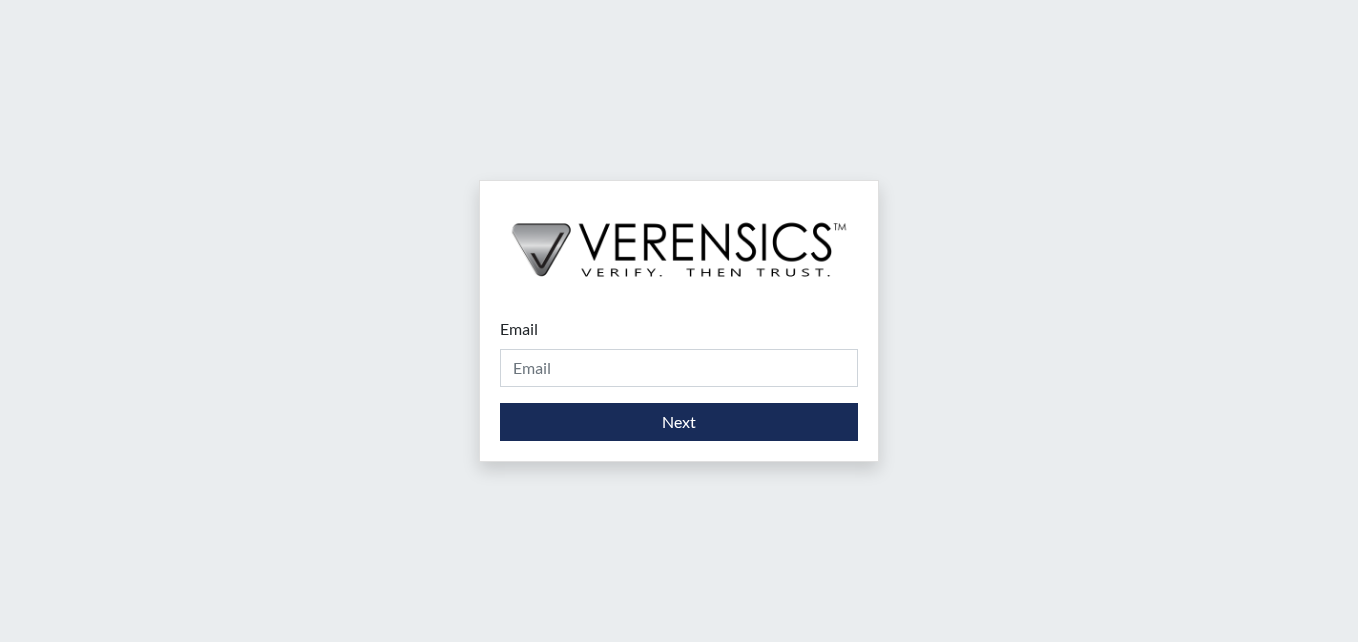 scroll, scrollTop: 0, scrollLeft: 0, axis: both 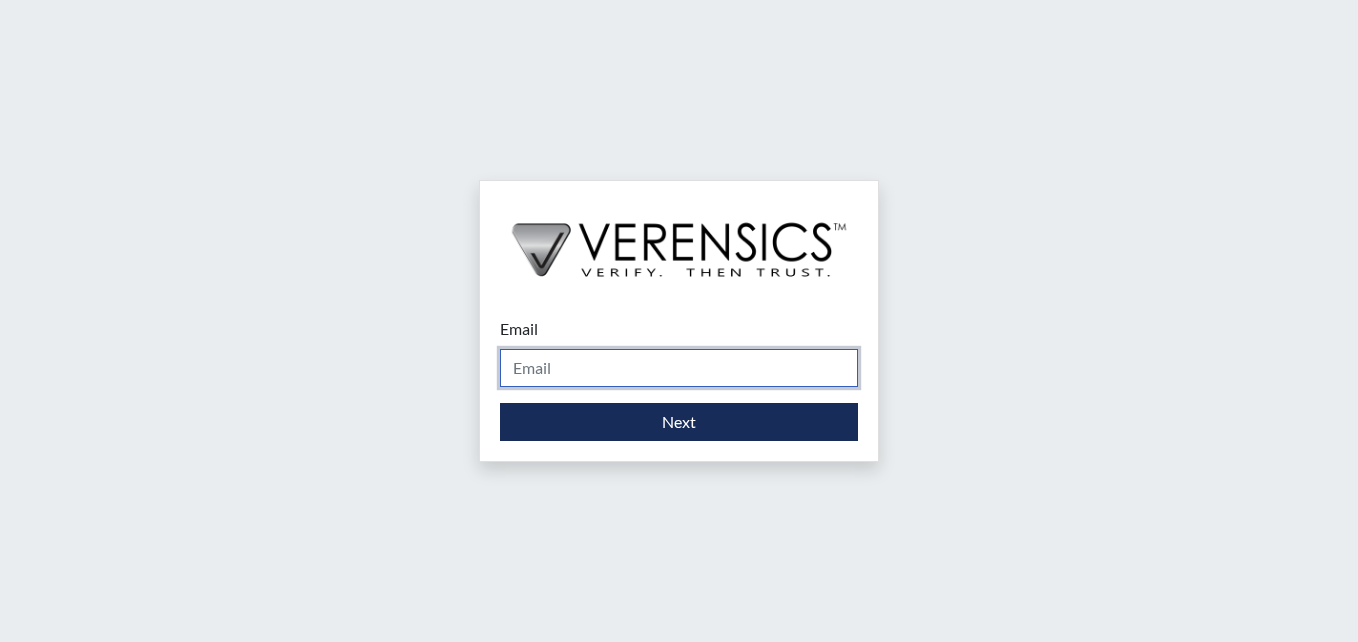 click on "Email" at bounding box center (679, 368) 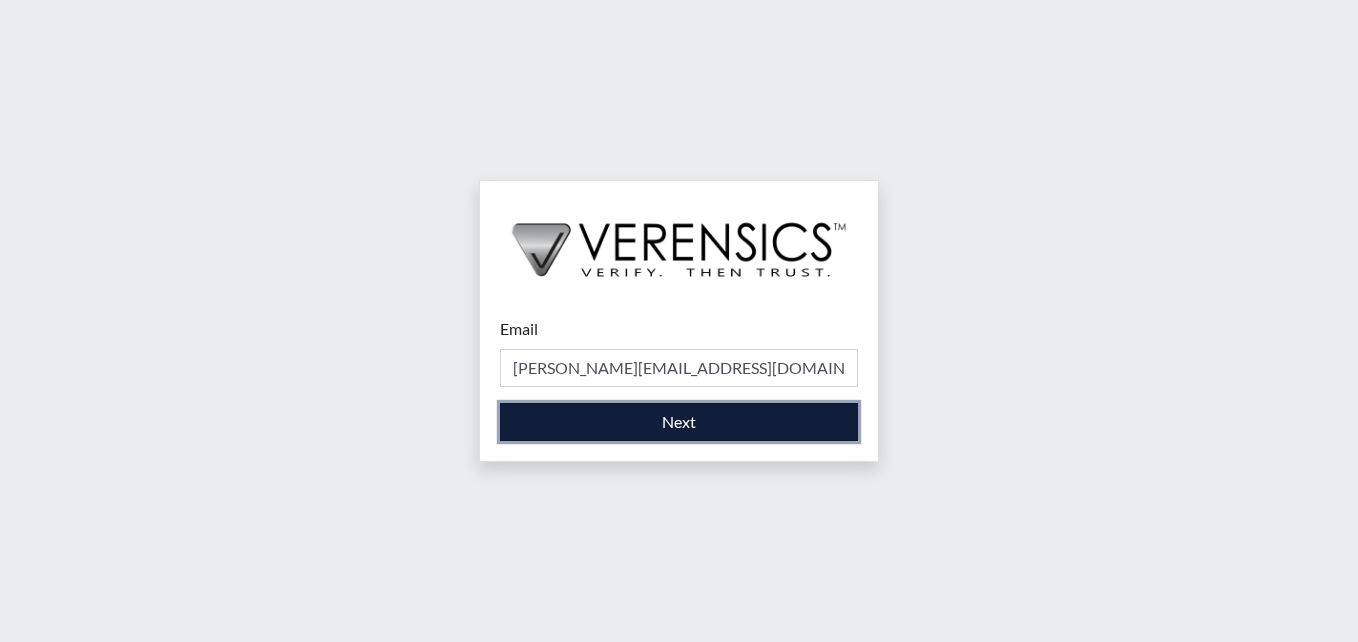 click on "Next" at bounding box center (679, 422) 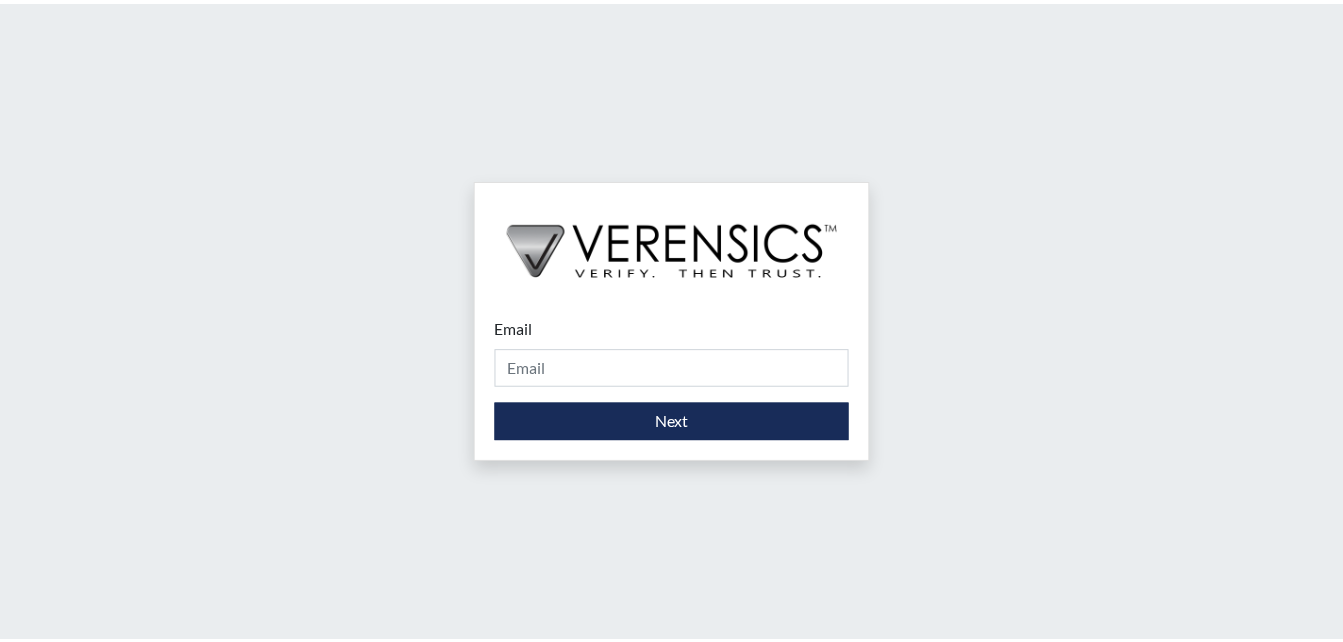 scroll, scrollTop: 0, scrollLeft: 0, axis: both 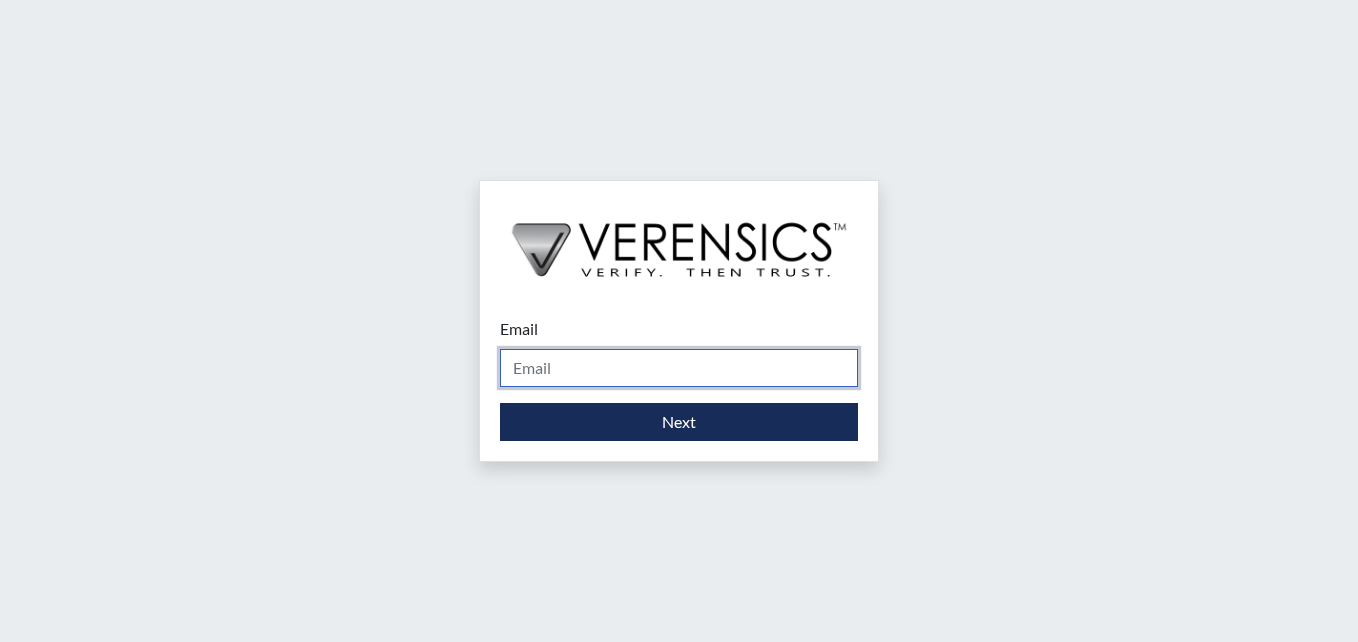 click on "Email" at bounding box center (679, 368) 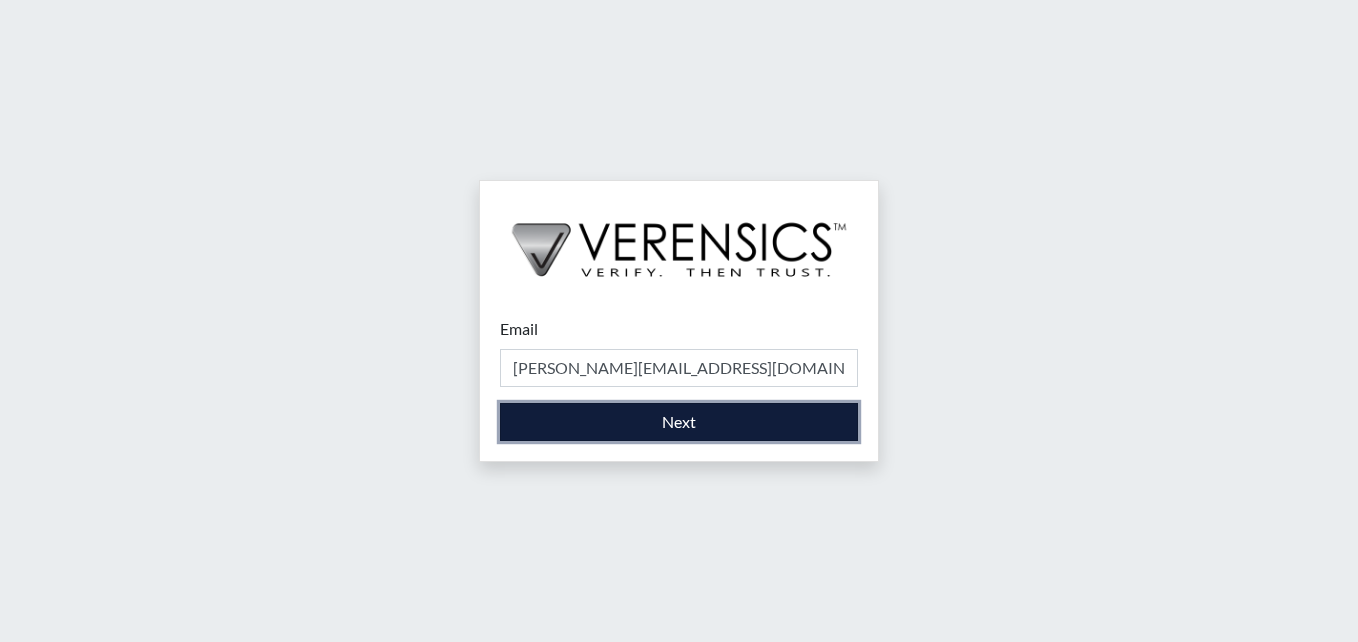 click on "Next" at bounding box center [679, 422] 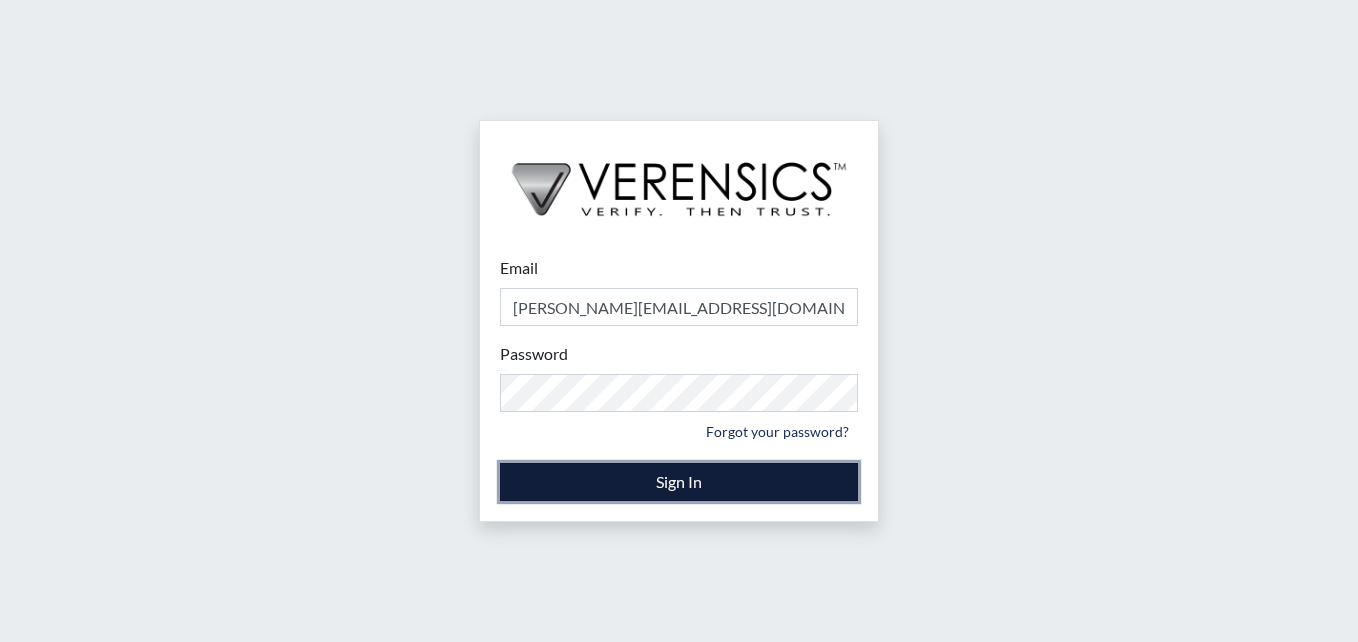 click on "Sign In" at bounding box center (679, 482) 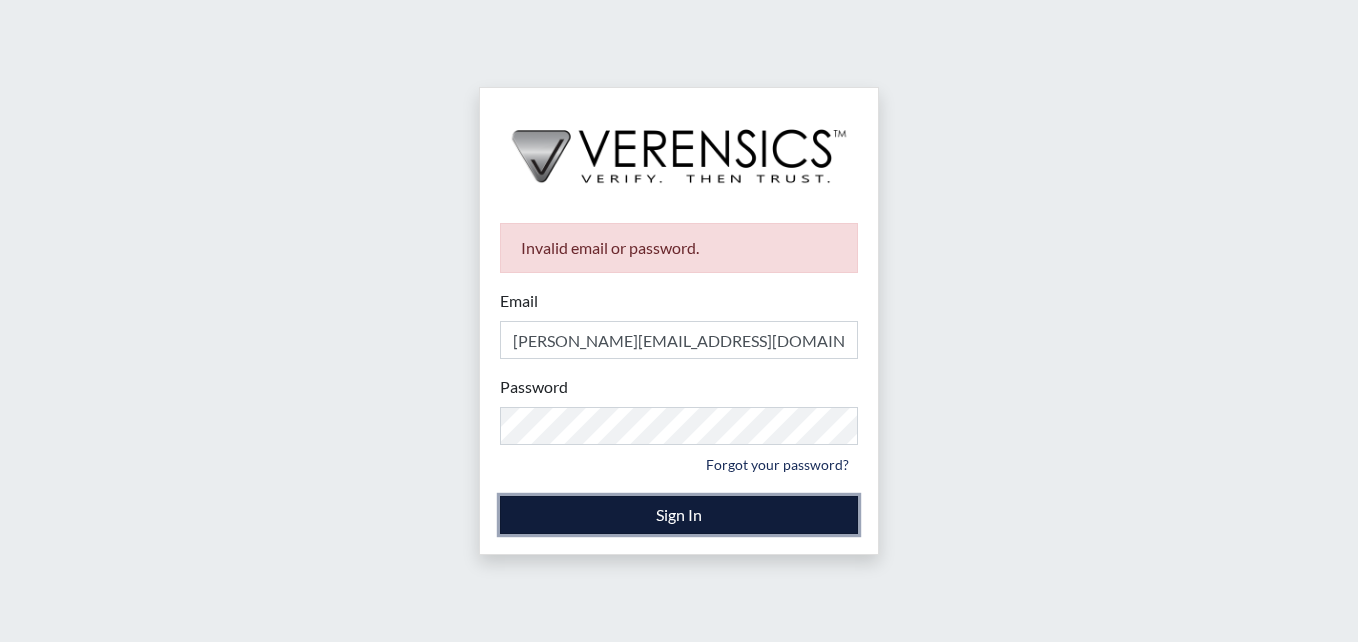 click on "Sign In" at bounding box center [679, 515] 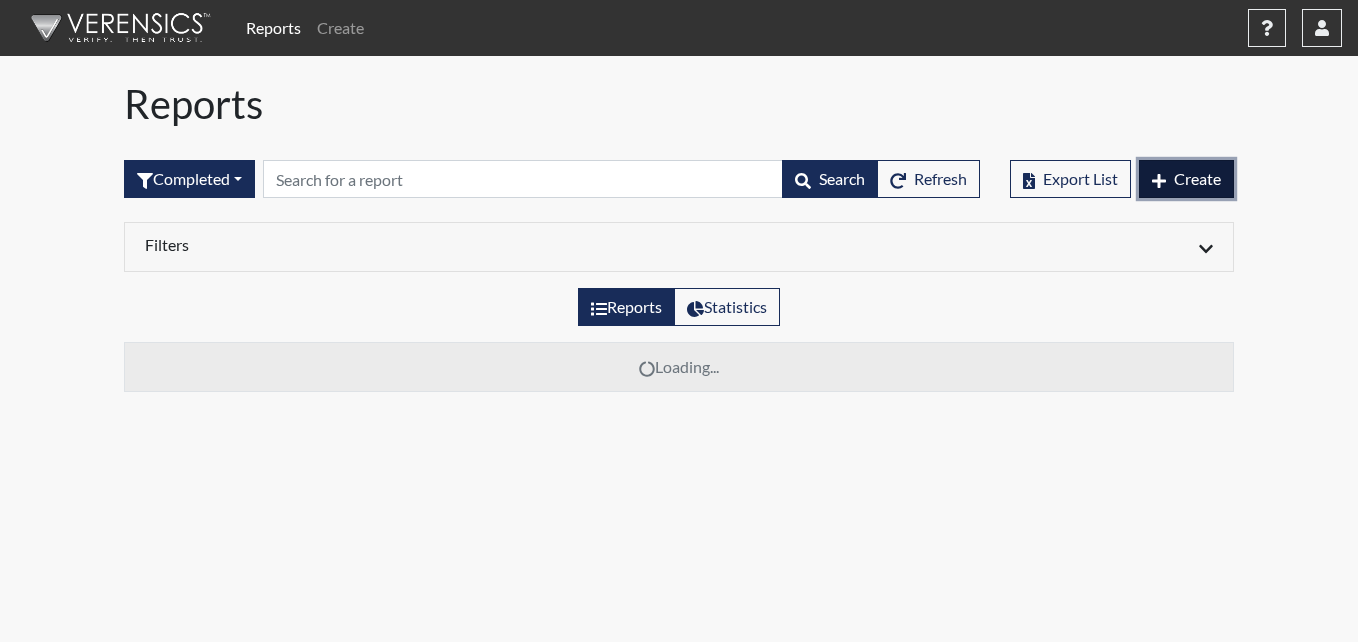 click on "Create" at bounding box center (1186, 179) 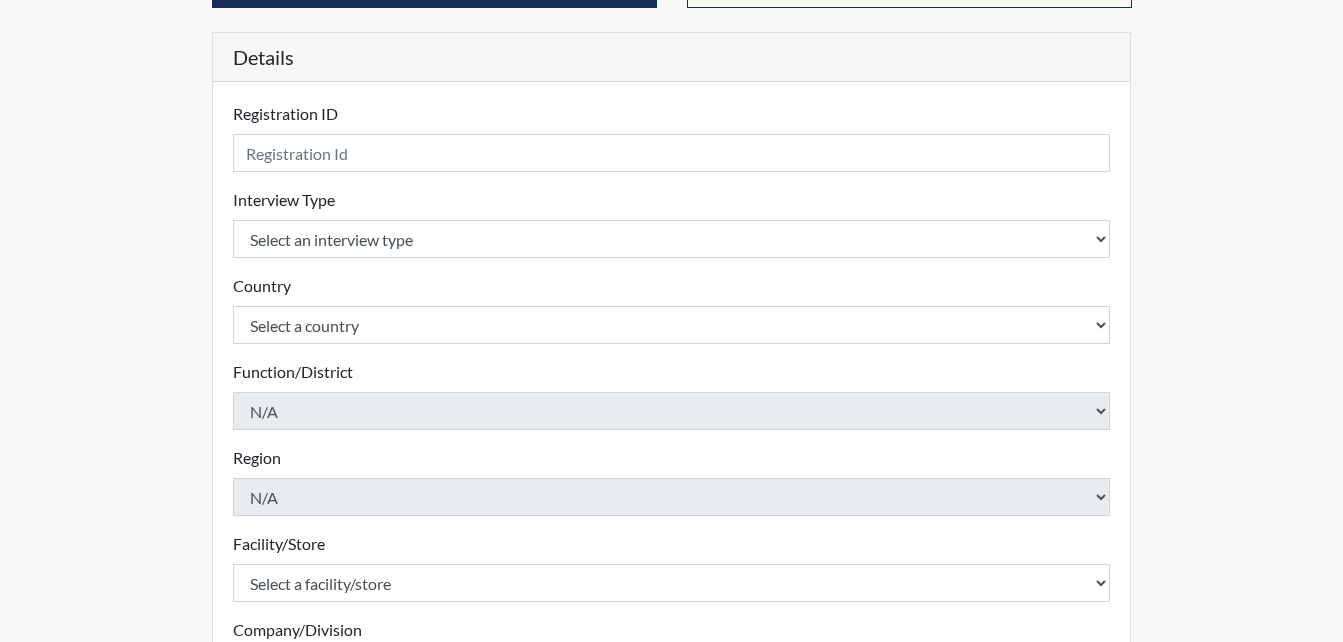 scroll, scrollTop: 200, scrollLeft: 0, axis: vertical 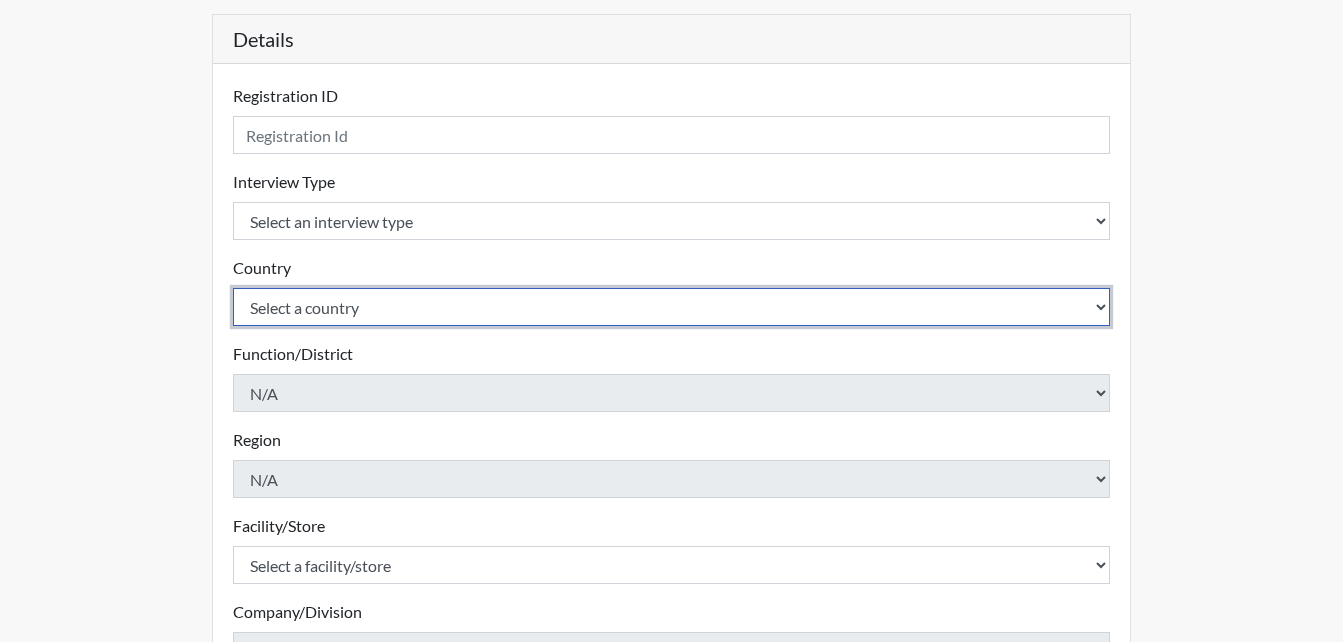 click on "Select a country  United States   Mexico" at bounding box center [672, 307] 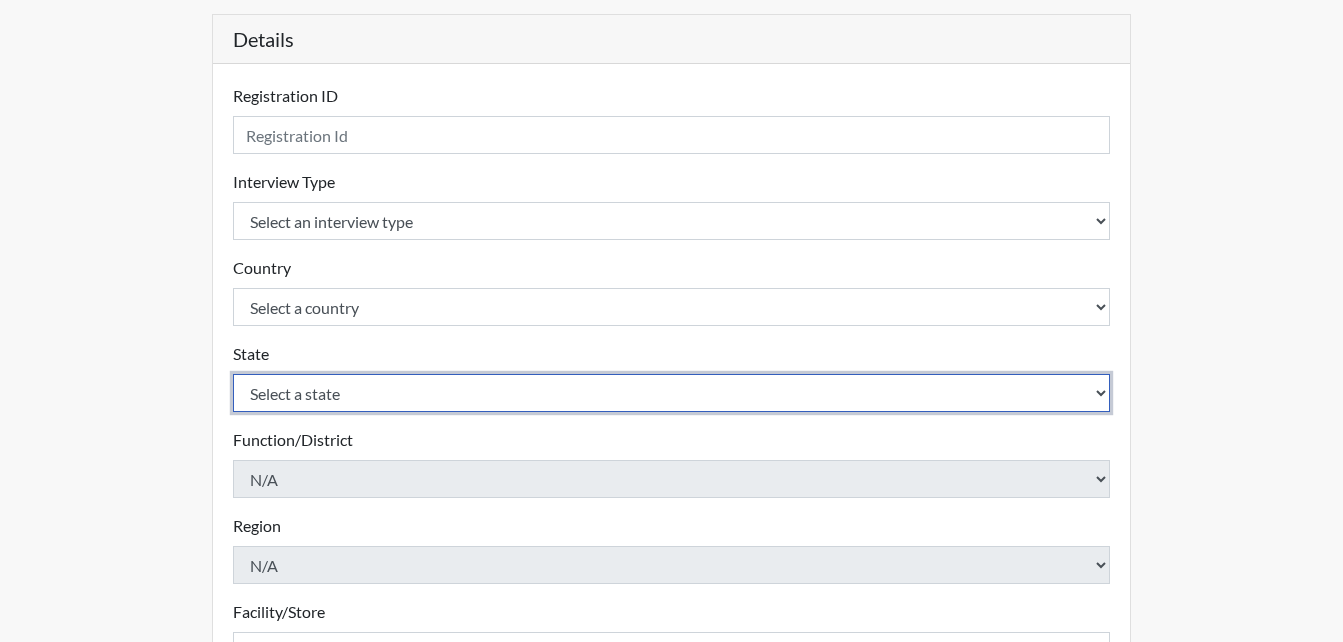 click on "Select a state  Alabama   Alaska   Arizona   Arkansas   California   Colorado   Connecticut   Delaware   Florida   Georgia   Hawaii   Idaho   Illinois   Indiana   Iowa   Kansas   Kentucky   Louisiana   Maine   Maryland   Massachusetts   Michigan   Minnesota   Mississippi   Missouri   Montana   Nebraska   Nevada   New Hampshire   New Jersey   New Mexico   New York   North Carolina   North Dakota   Ohio   Oklahoma   Oregon   Pennsylvania   Rhode Island   South Carolina   South Dakota   Tennessee   Texas   Utah   Vermont   Virginia   Washington   West Virginia   Wisconsin   Wyoming" at bounding box center (672, 393) 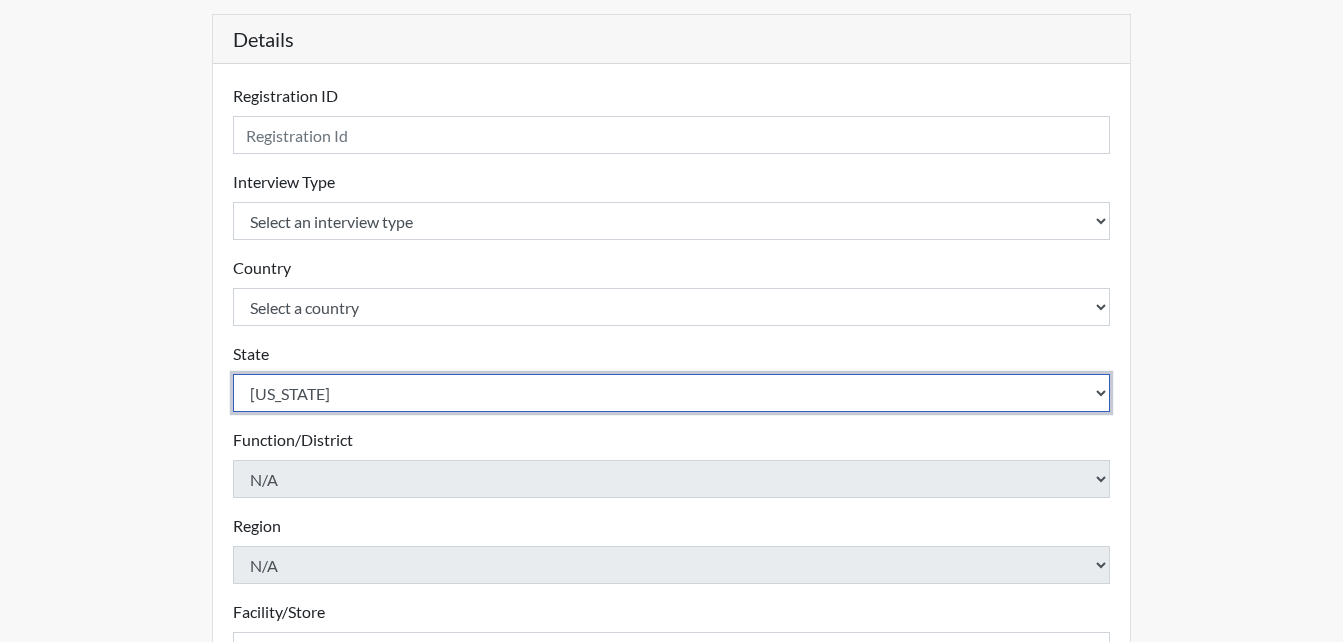 click on "Select a state  Alabama   Alaska   Arizona   Arkansas   California   Colorado   Connecticut   Delaware   Florida   Georgia   Hawaii   Idaho   Illinois   Indiana   Iowa   Kansas   Kentucky   Louisiana   Maine   Maryland   Massachusetts   Michigan   Minnesota   Mississippi   Missouri   Montana   Nebraska   Nevada   New Hampshire   New Jersey   New Mexico   New York   North Carolina   North Dakota   Ohio   Oklahoma   Oregon   Pennsylvania   Rhode Island   South Carolina   South Dakota   Tennessee   Texas   Utah   Vermont   Virginia   Washington   West Virginia   Wisconsin   Wyoming" at bounding box center (672, 393) 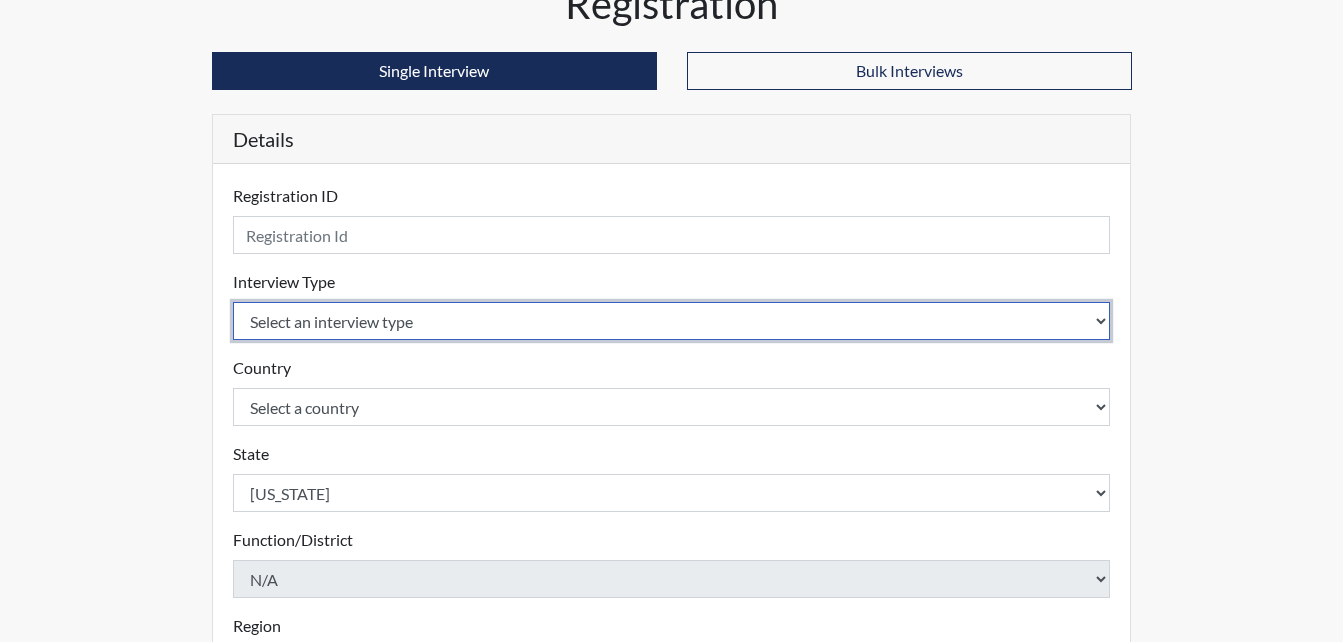 click on "Select an interview type  Corrections Pre-Employment" at bounding box center [672, 321] 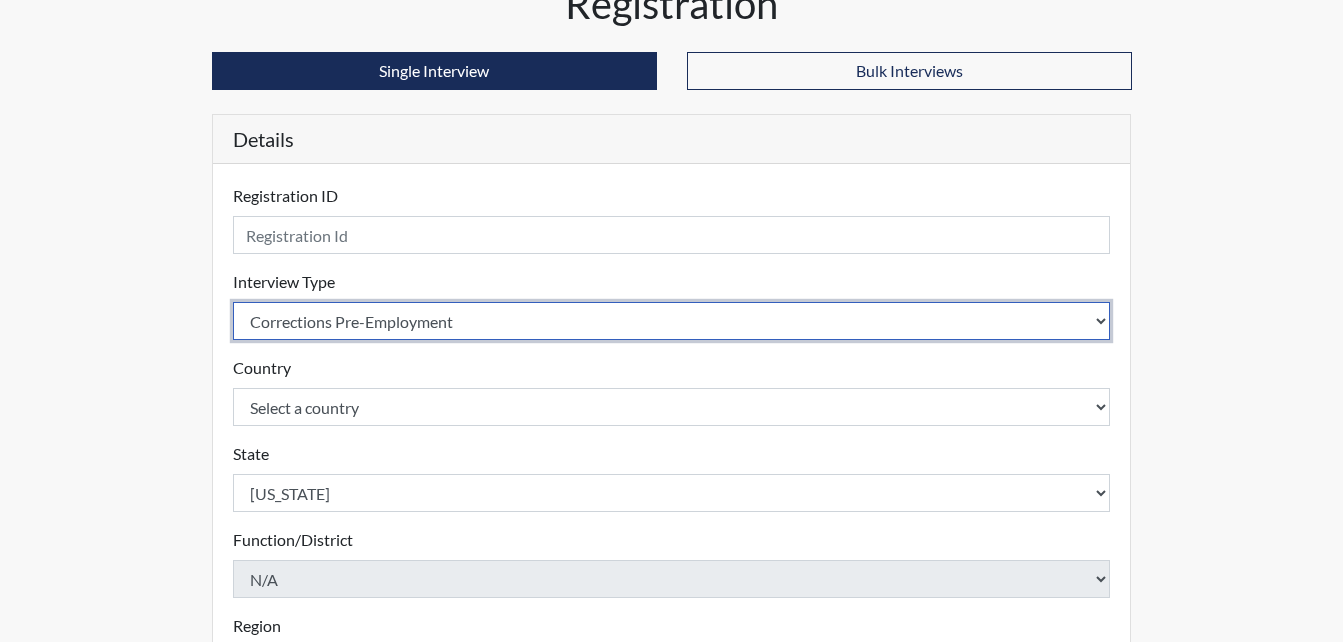 click on "Select an interview type  Corrections Pre-Employment" at bounding box center [672, 321] 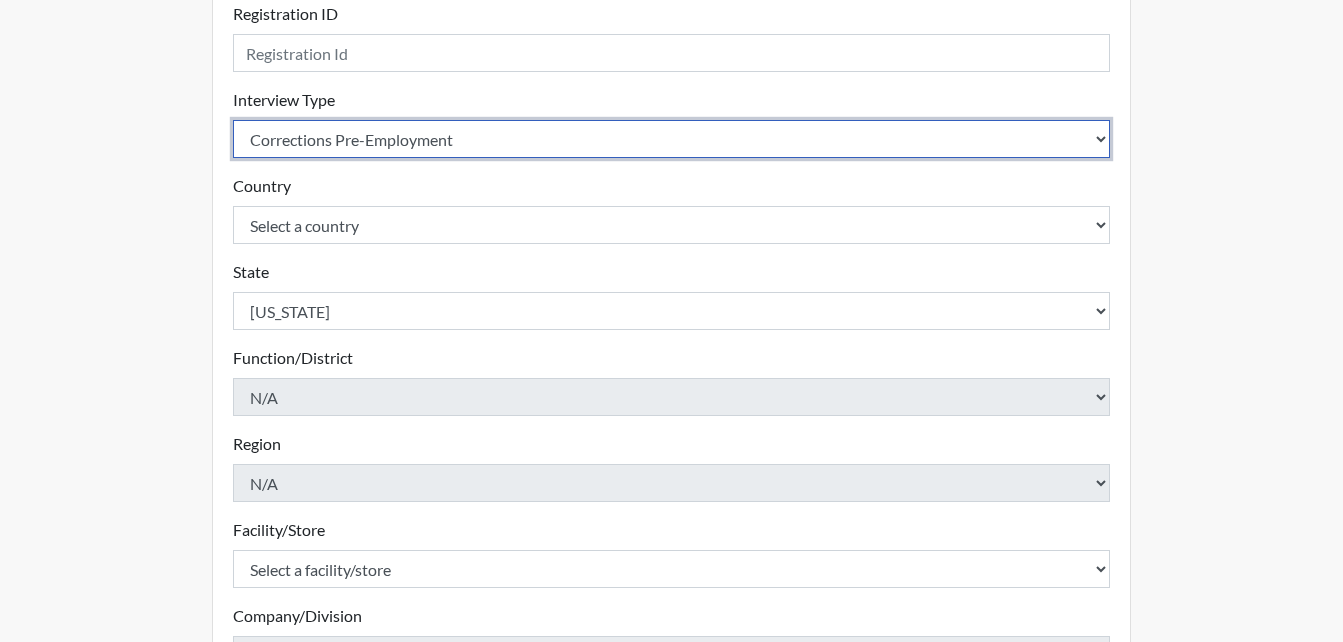 scroll, scrollTop: 400, scrollLeft: 0, axis: vertical 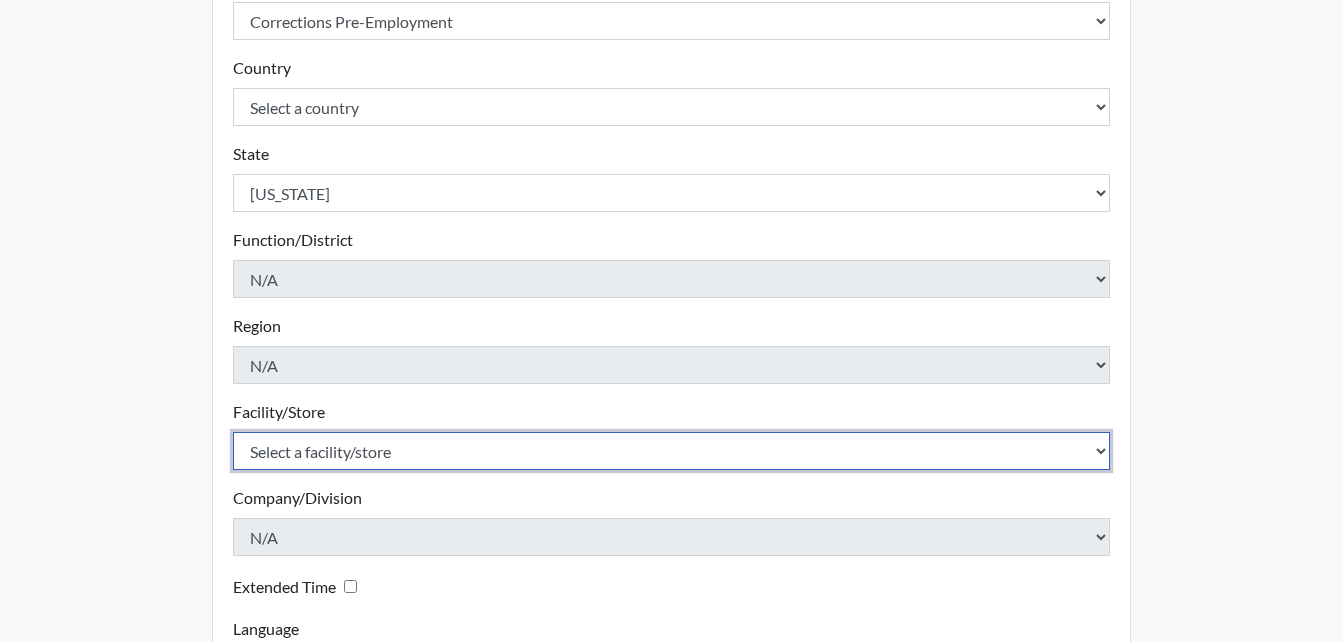 click on "Select a facility/store  Long Unit   Smith SP   Smith TC   Women's PDC" at bounding box center (672, 451) 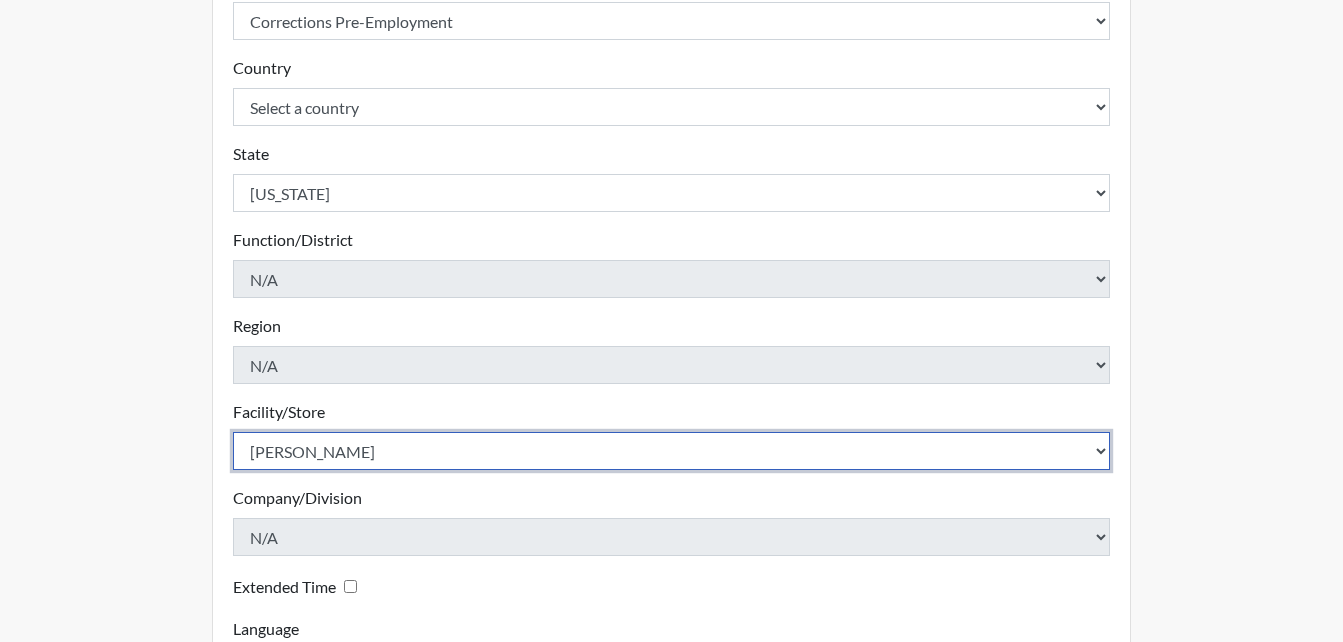 click on "Select a facility/store  Long Unit   Smith SP   Smith TC   Women's PDC" at bounding box center (672, 451) 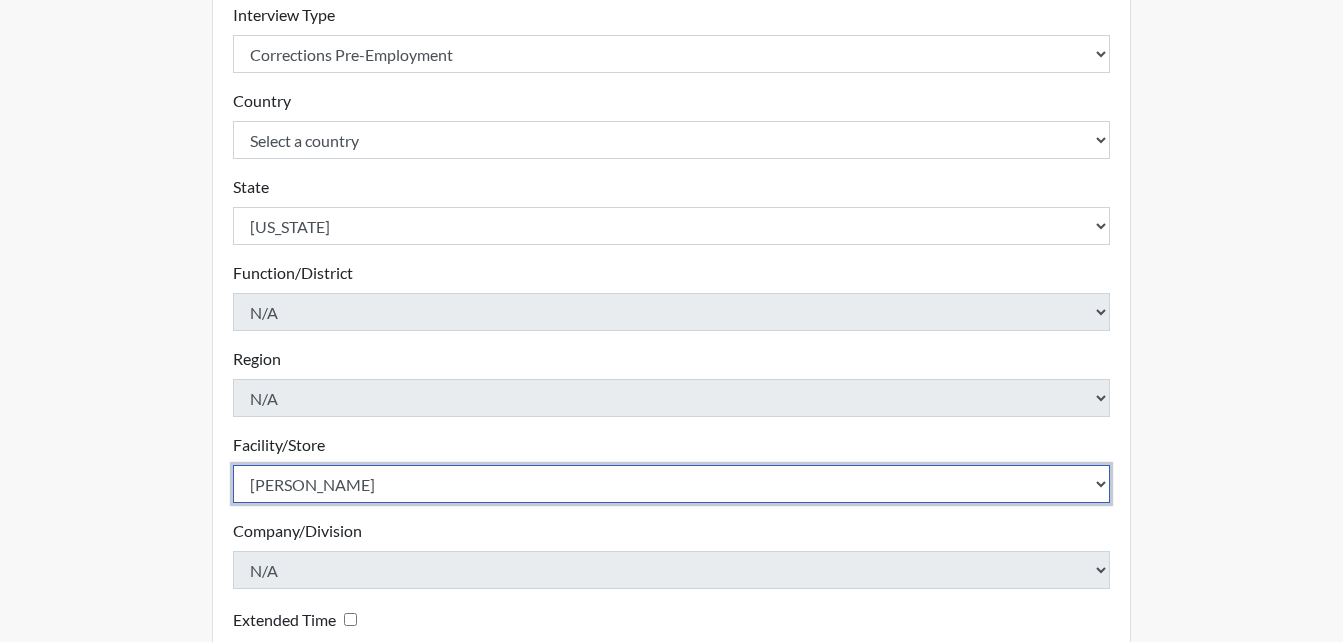 scroll, scrollTop: 169, scrollLeft: 0, axis: vertical 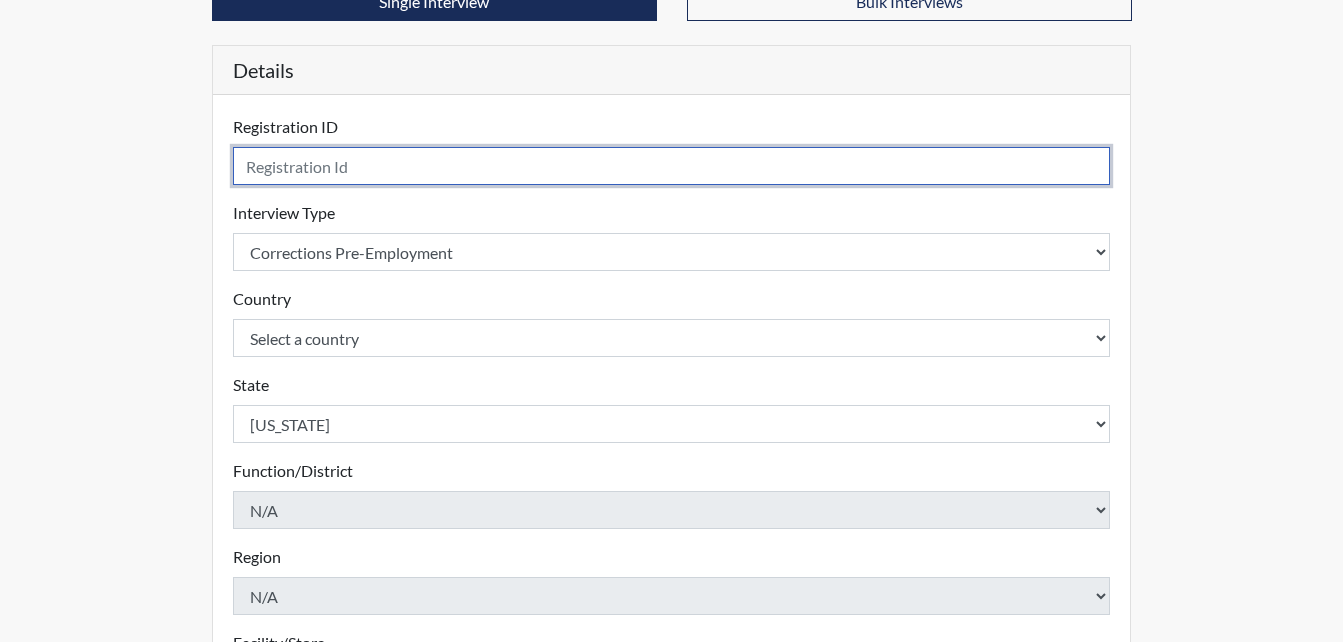 click at bounding box center (672, 166) 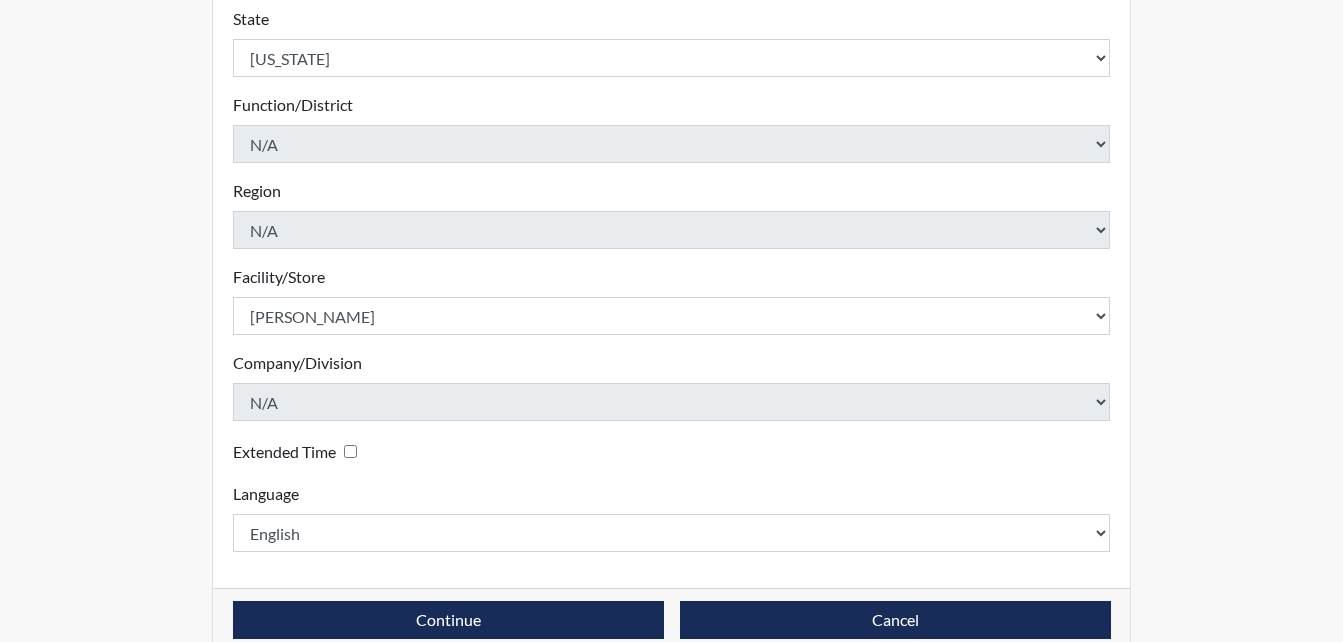 scroll, scrollTop: 569, scrollLeft: 0, axis: vertical 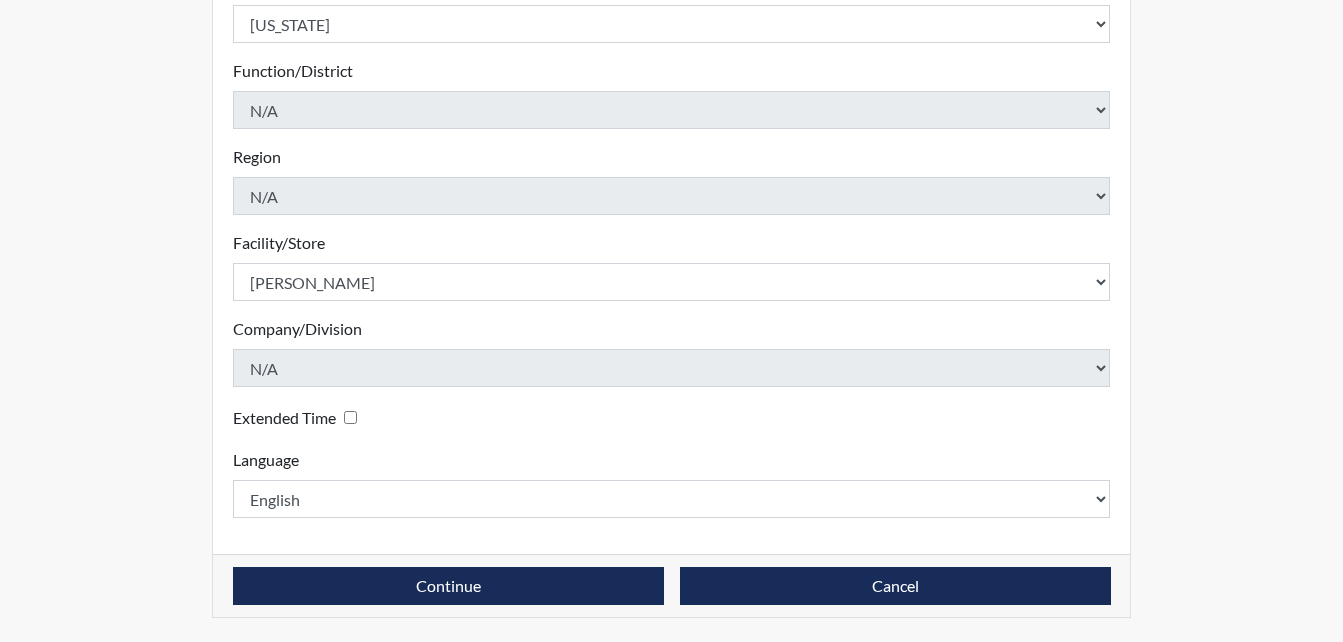 type on "keg7215" 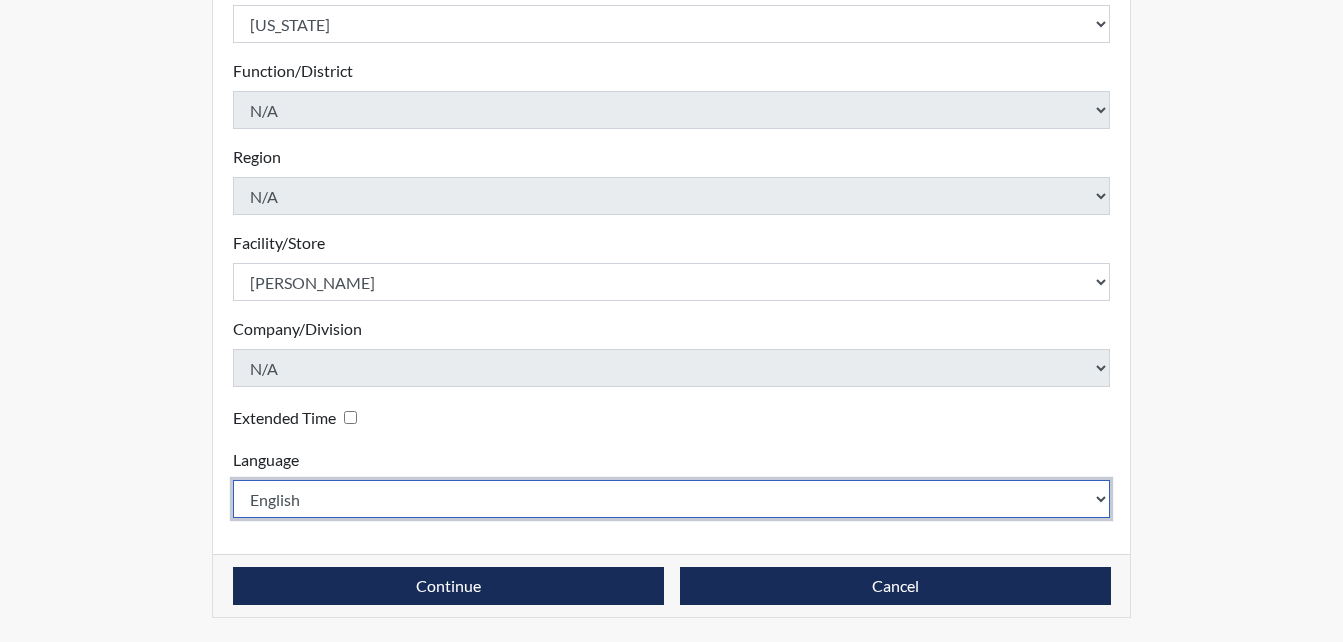 click on "English   Spanish" at bounding box center (672, 499) 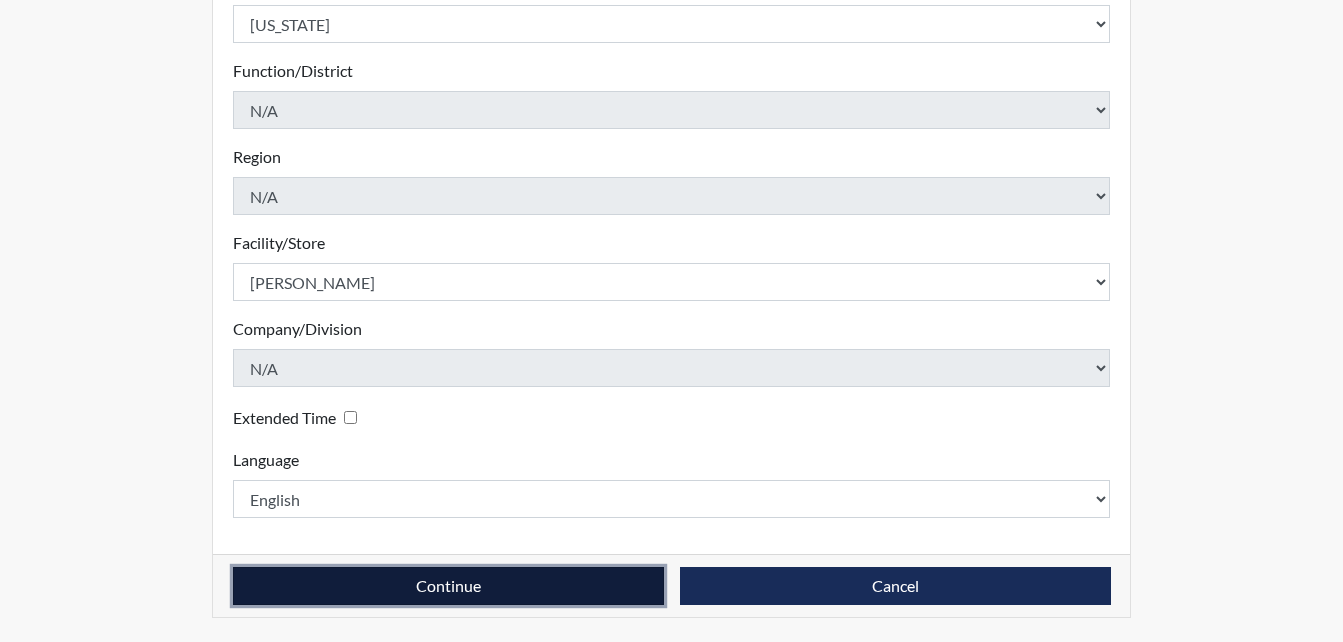 click on "Continue" at bounding box center (448, 586) 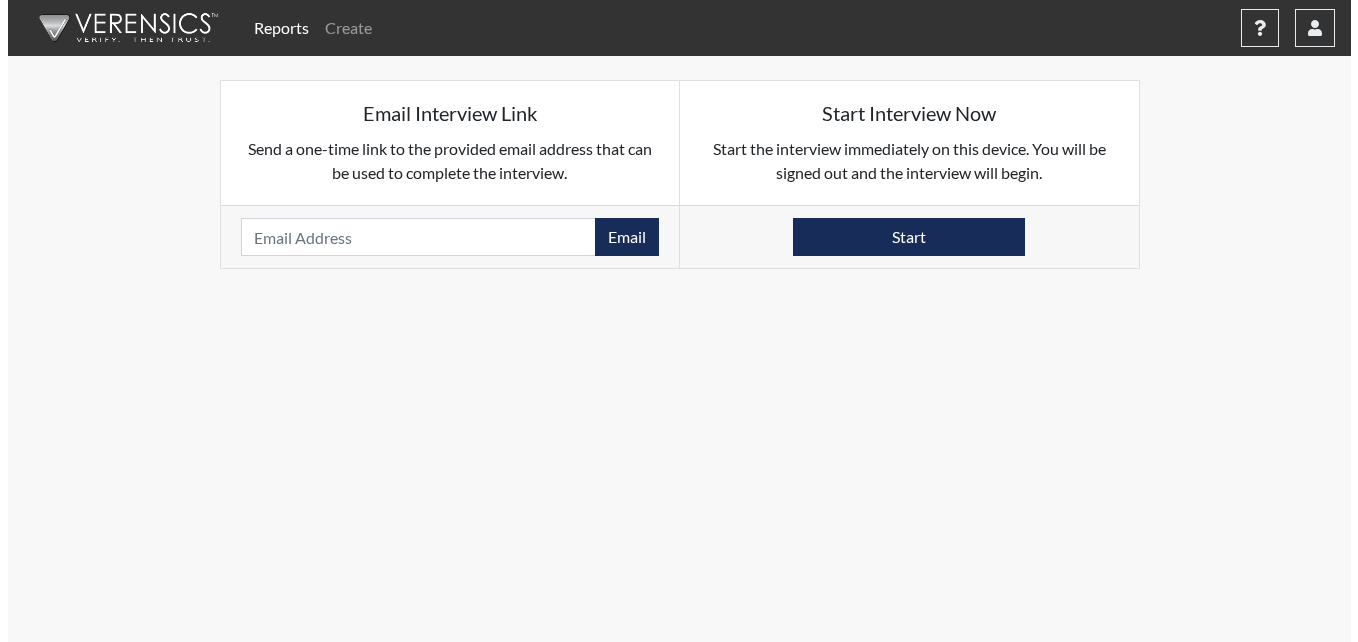 scroll, scrollTop: 0, scrollLeft: 0, axis: both 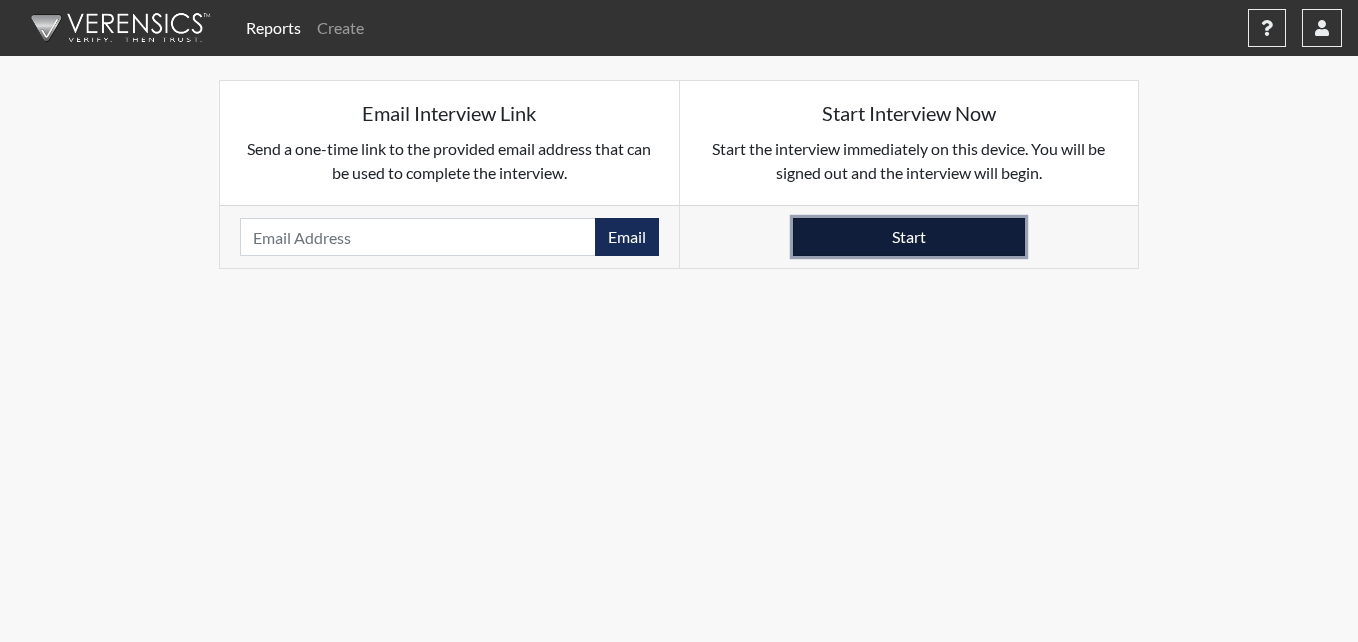 click on "Start" at bounding box center [909, 237] 